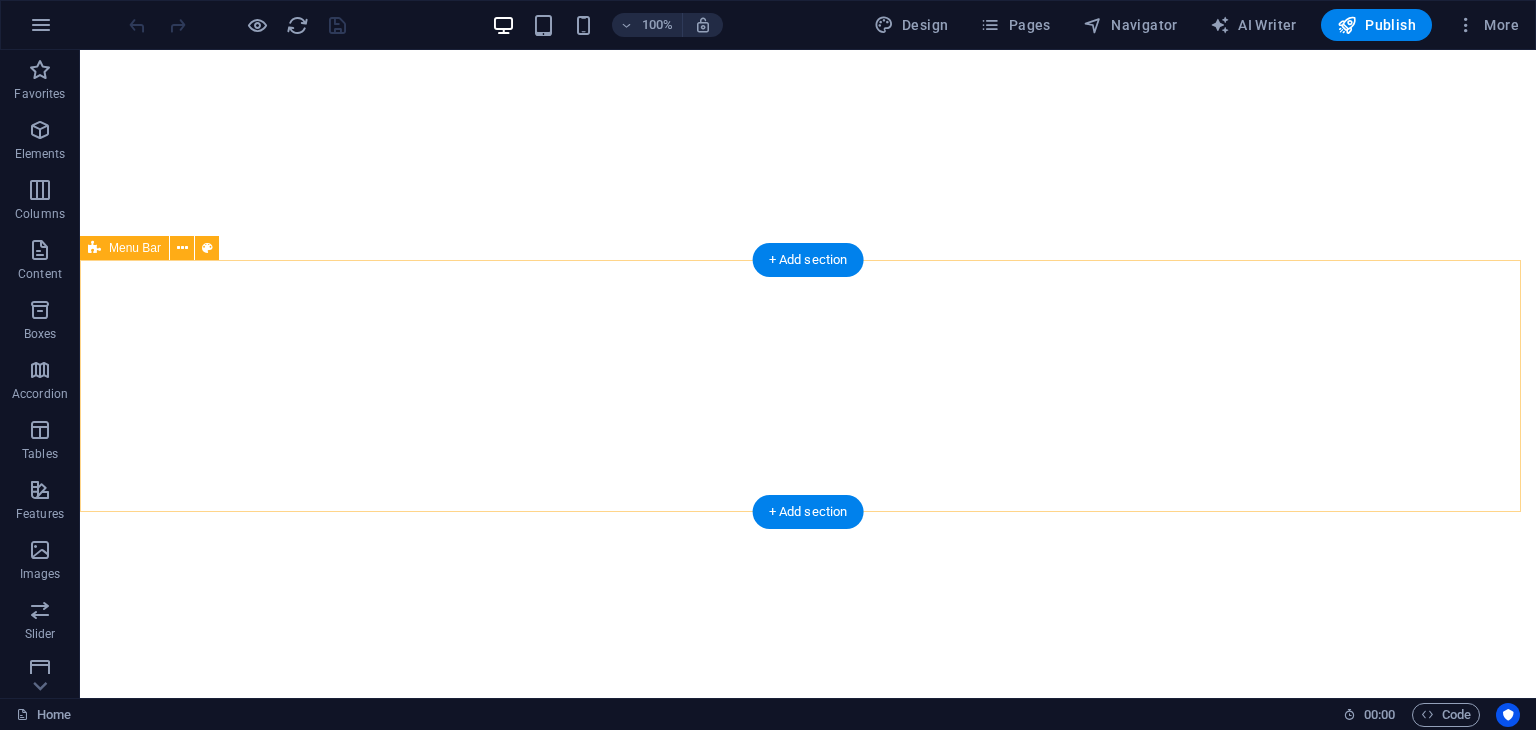scroll, scrollTop: 0, scrollLeft: 0, axis: both 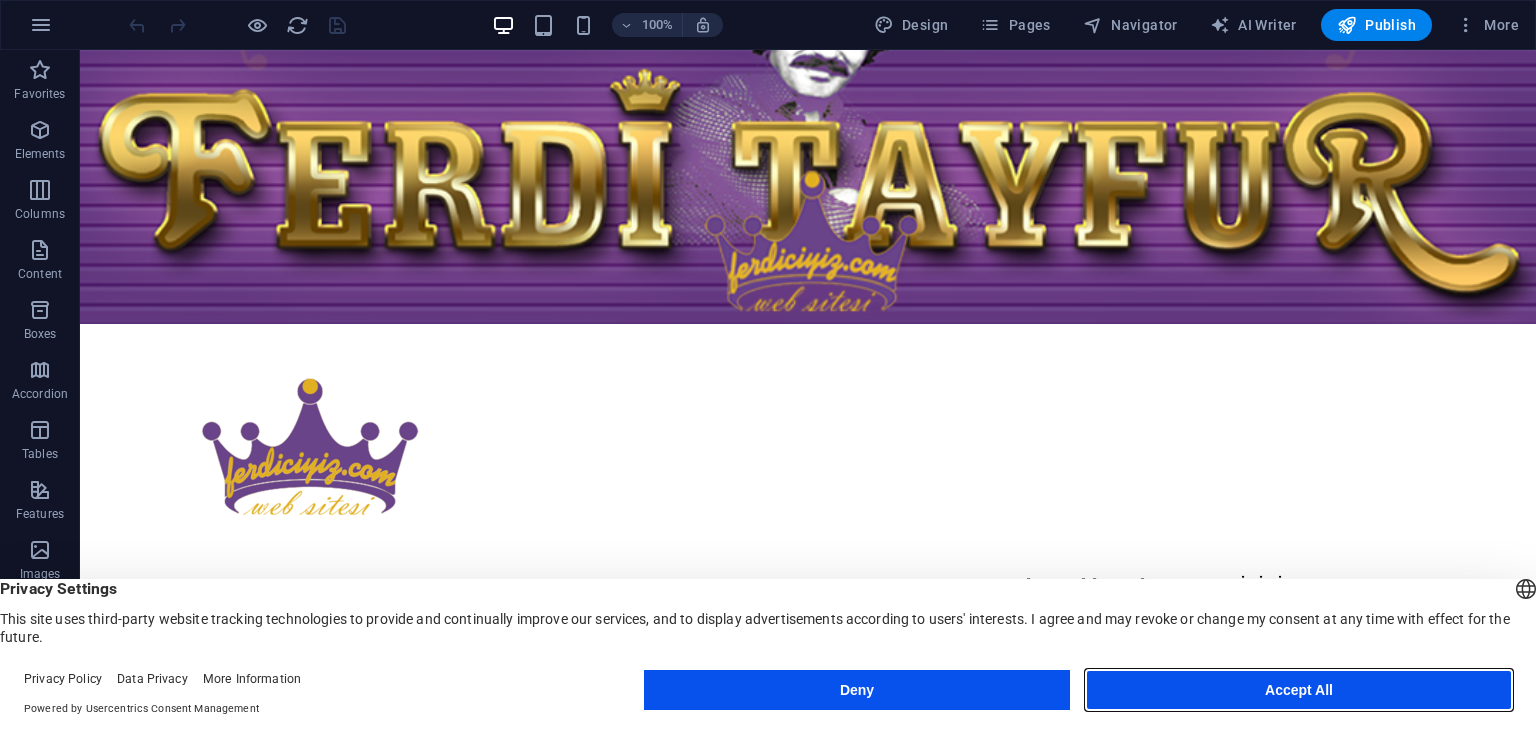click on "Accept All" at bounding box center [1299, 690] 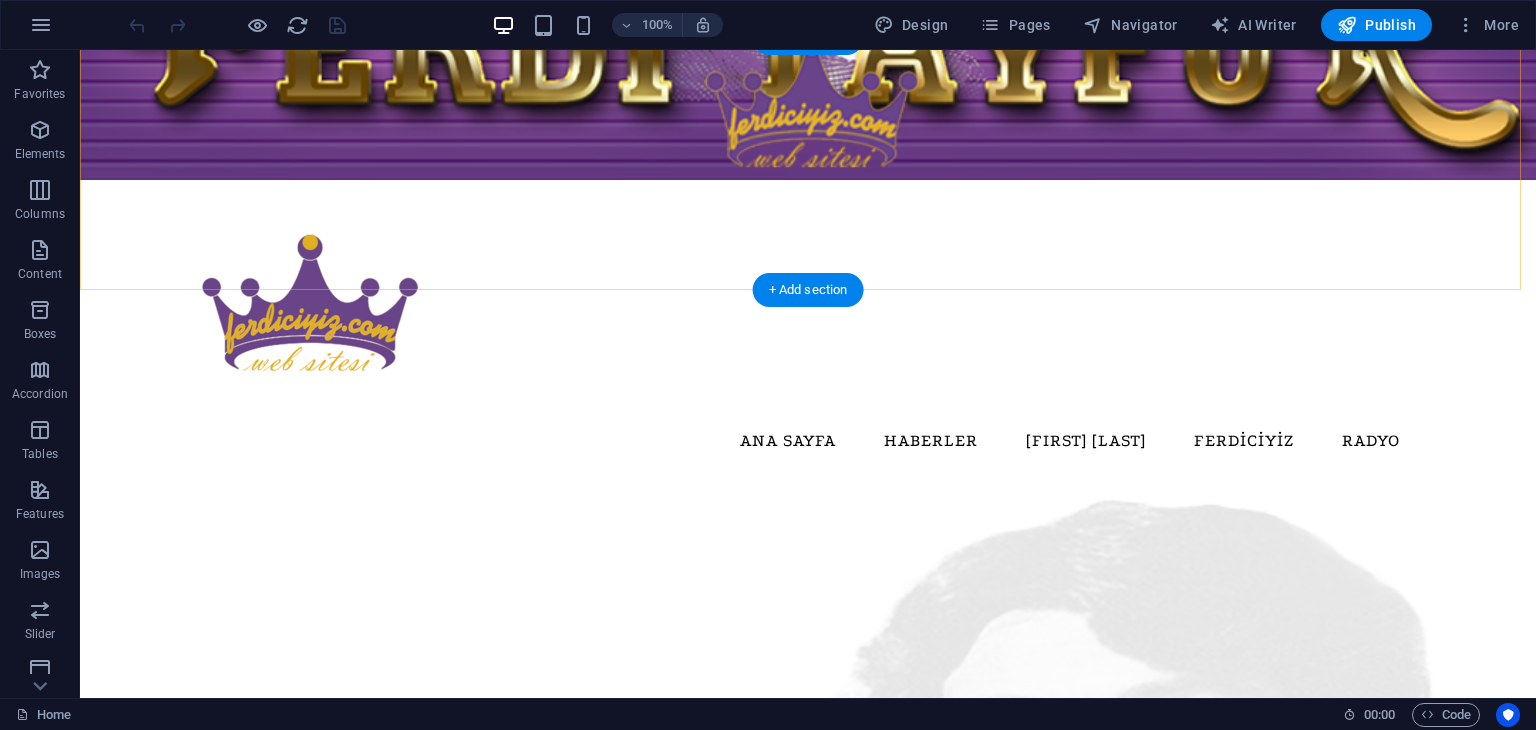 scroll, scrollTop: 400, scrollLeft: 0, axis: vertical 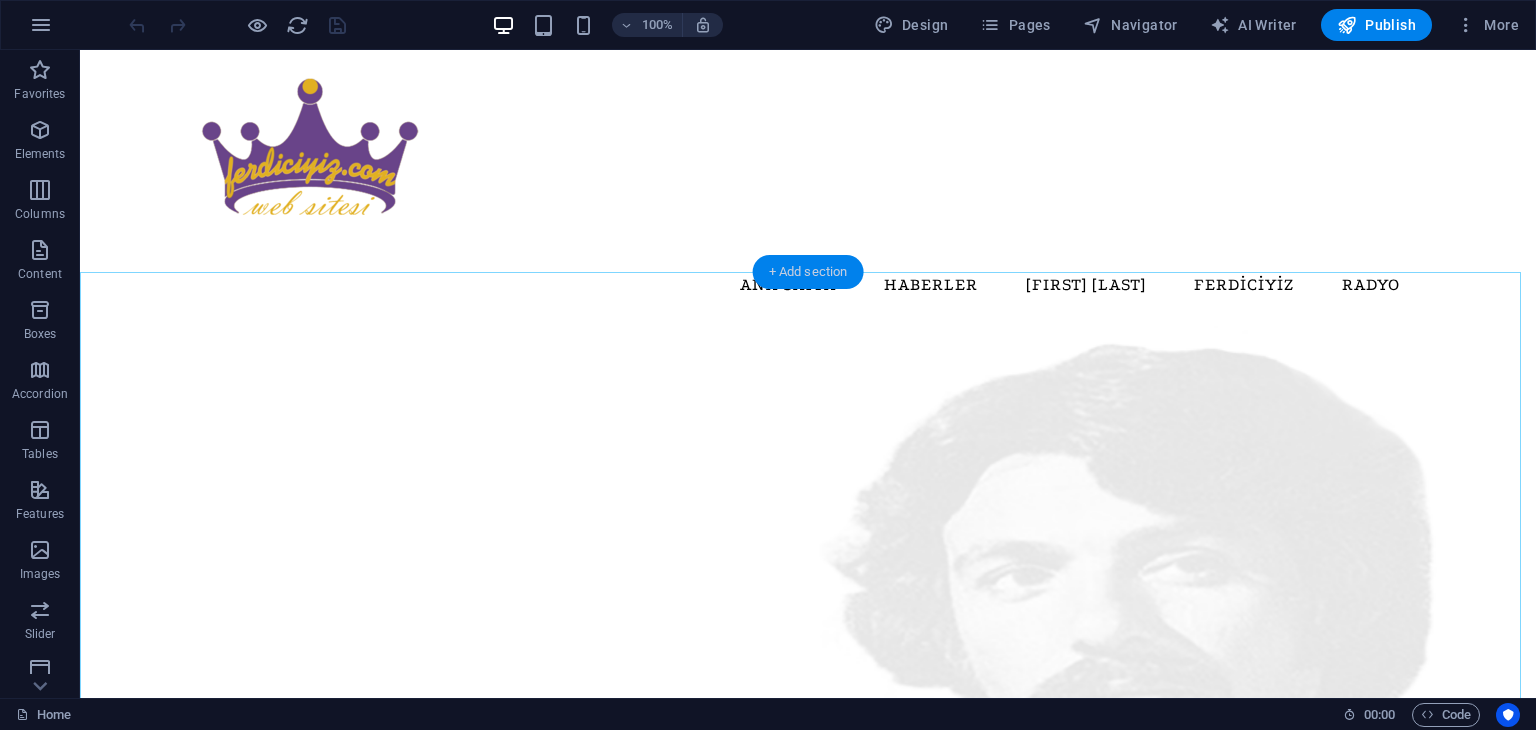 click on "+ Add section" at bounding box center [808, 272] 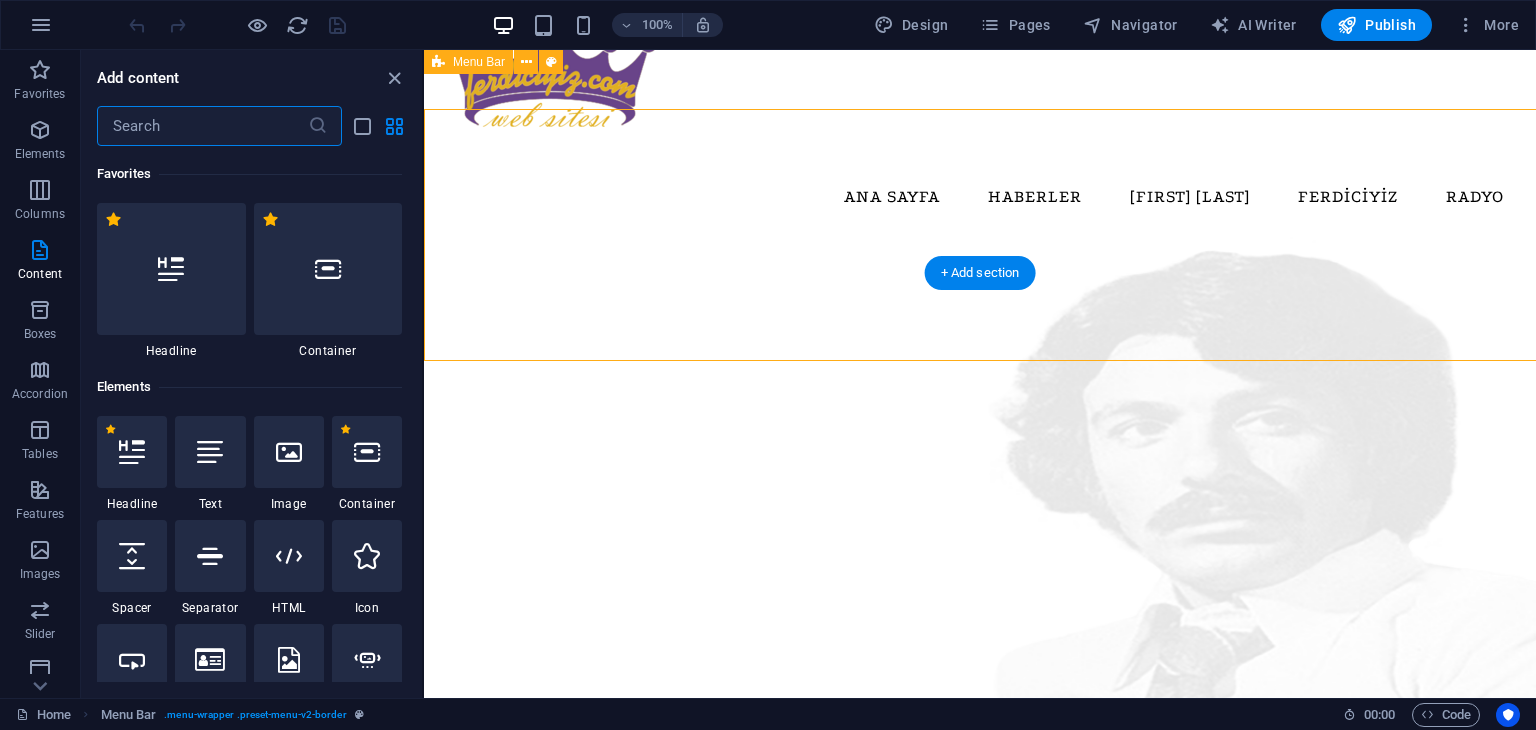 scroll, scrollTop: 311, scrollLeft: 0, axis: vertical 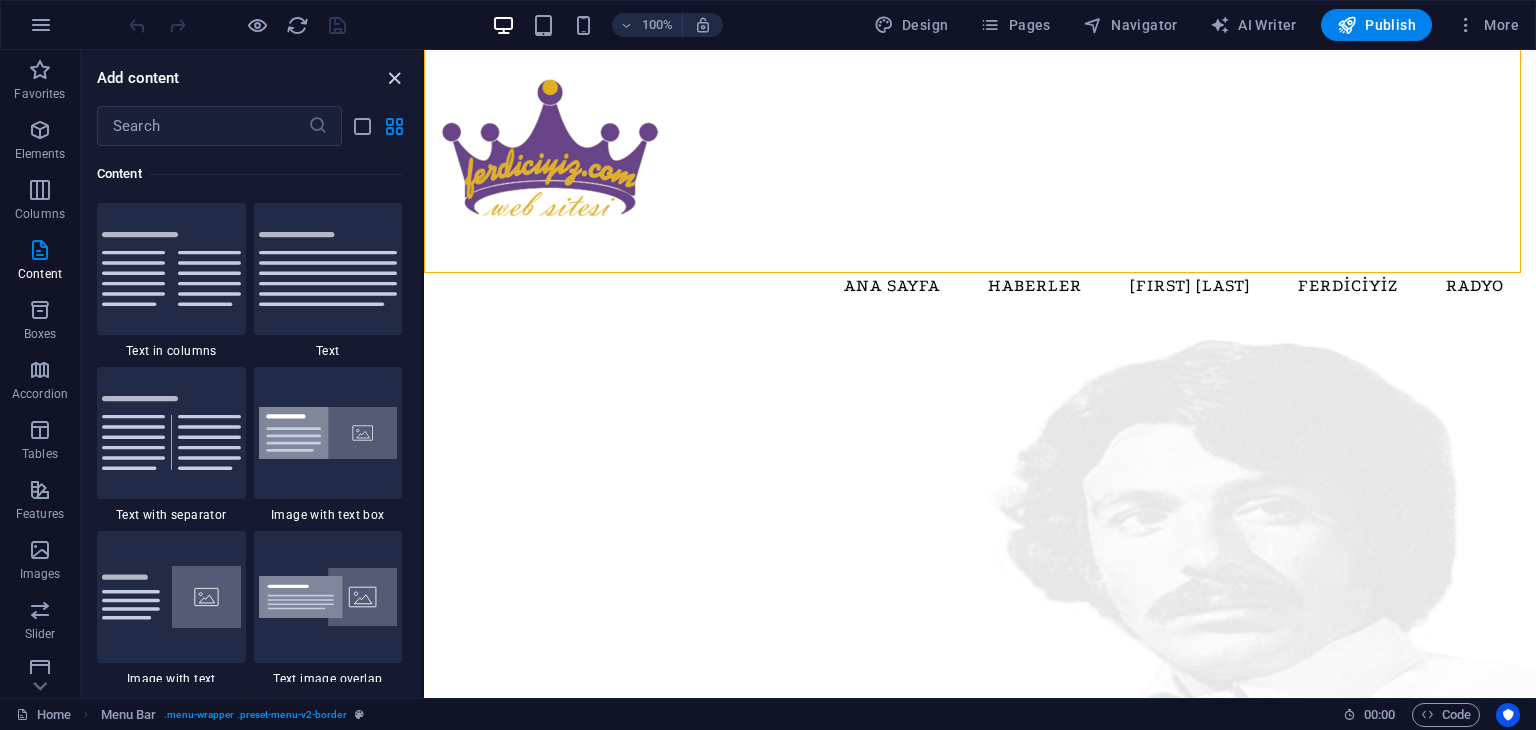 click at bounding box center [394, 78] 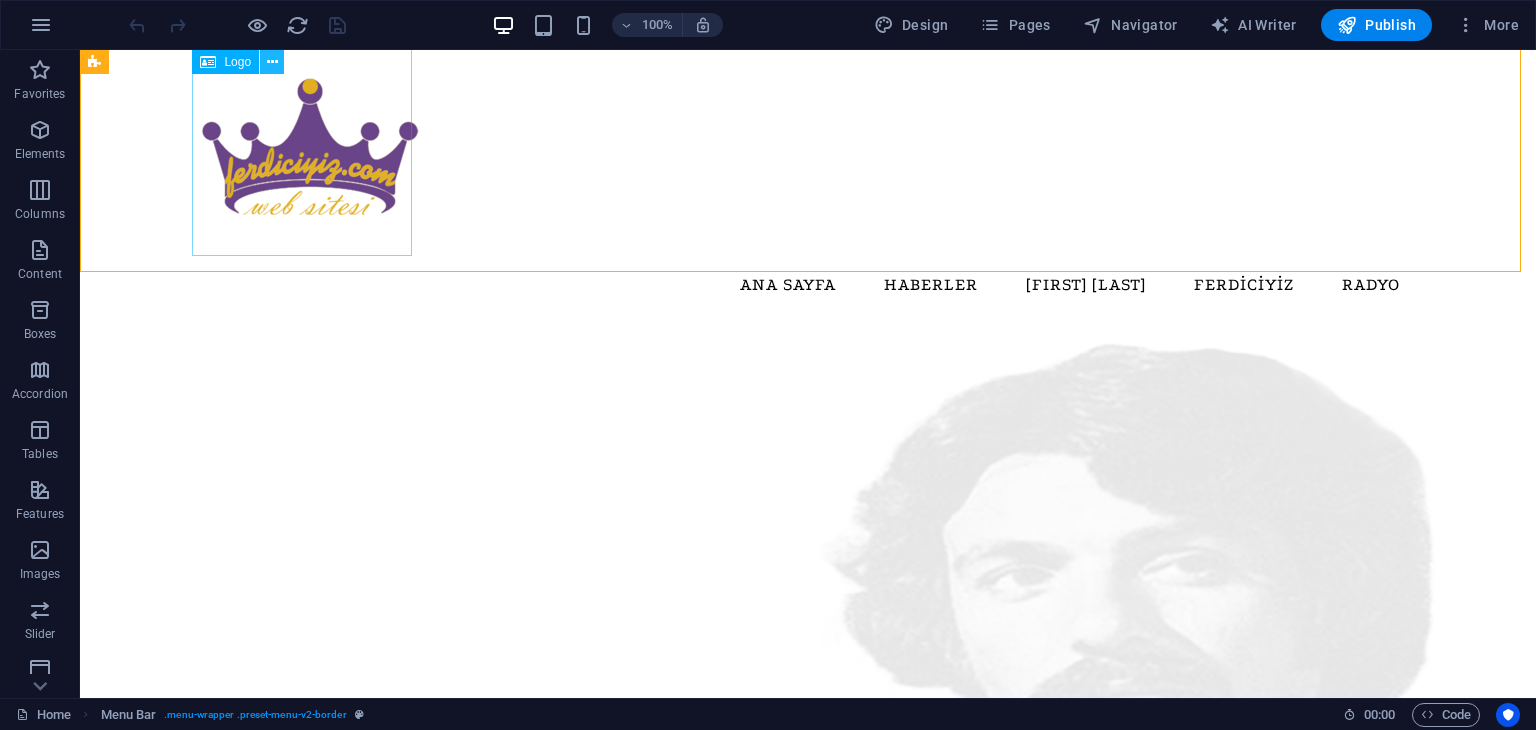 click at bounding box center (272, 62) 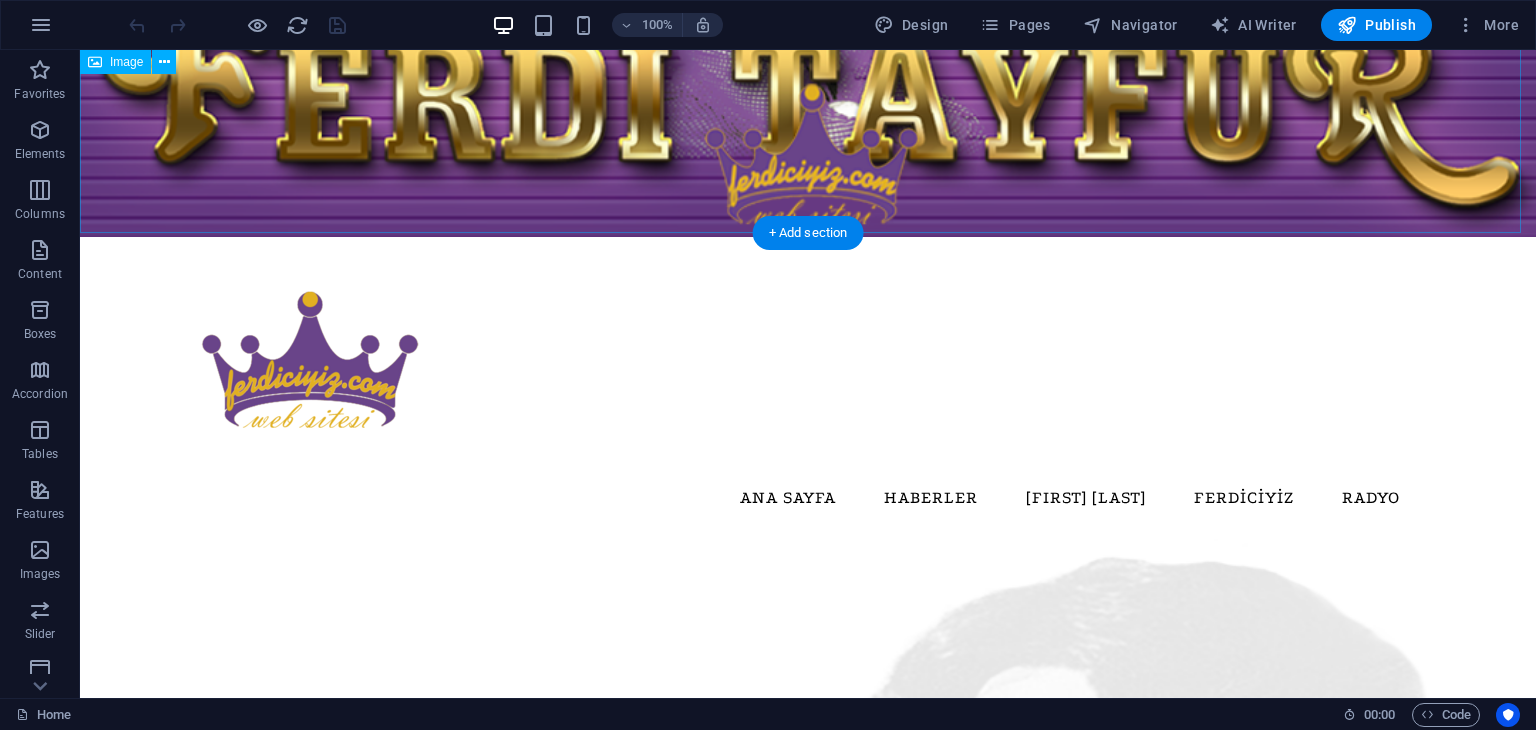 scroll, scrollTop: 72, scrollLeft: 0, axis: vertical 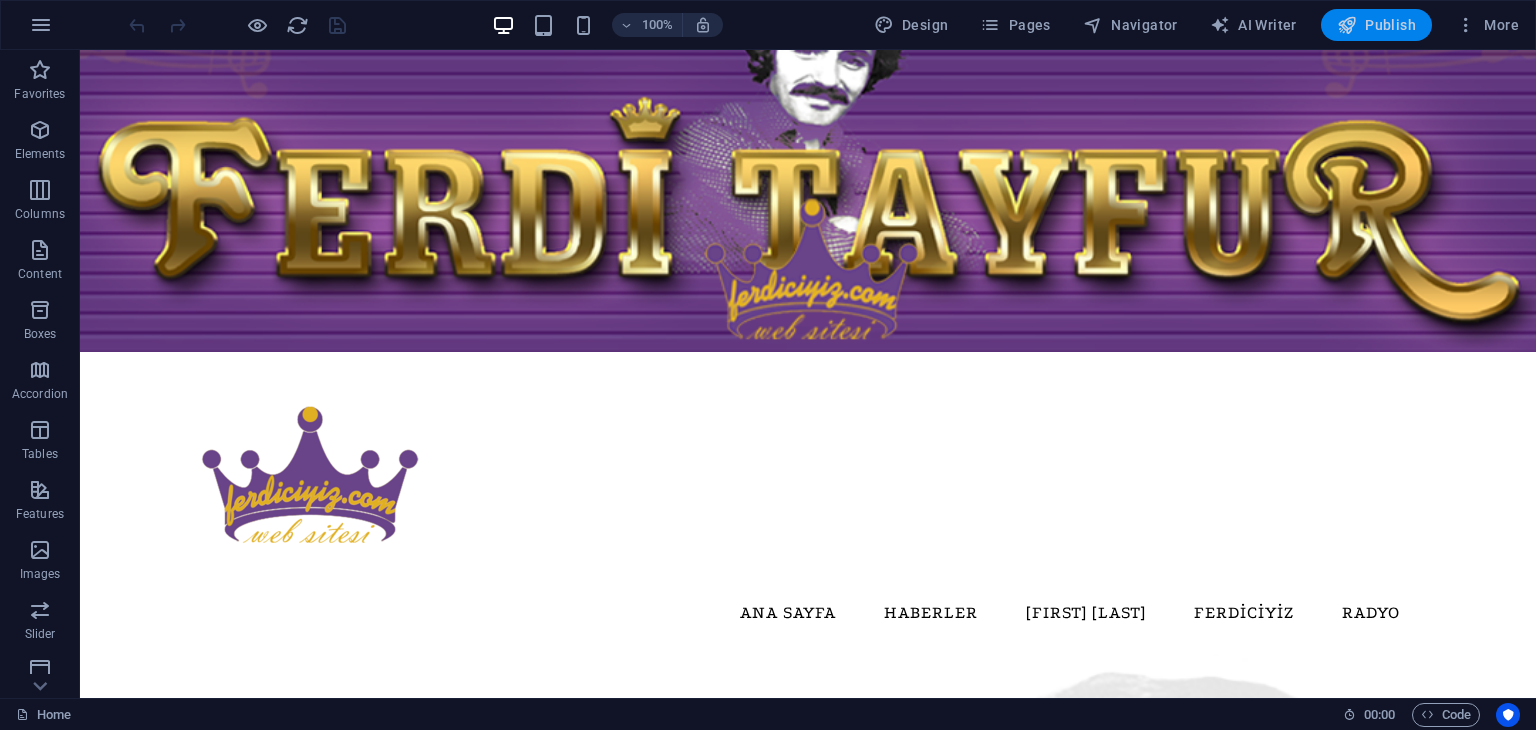click on "Publish" at bounding box center [1376, 25] 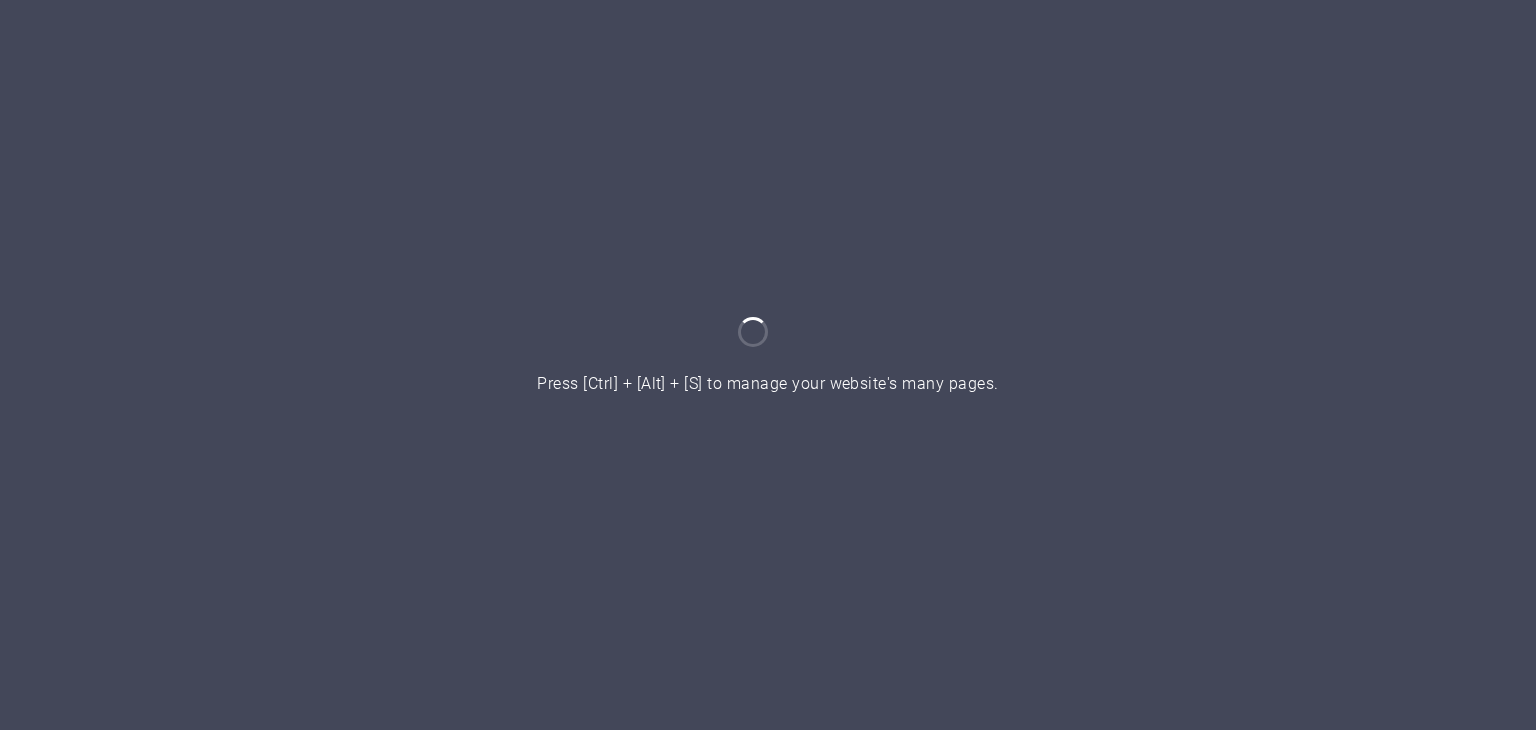 scroll, scrollTop: 0, scrollLeft: 0, axis: both 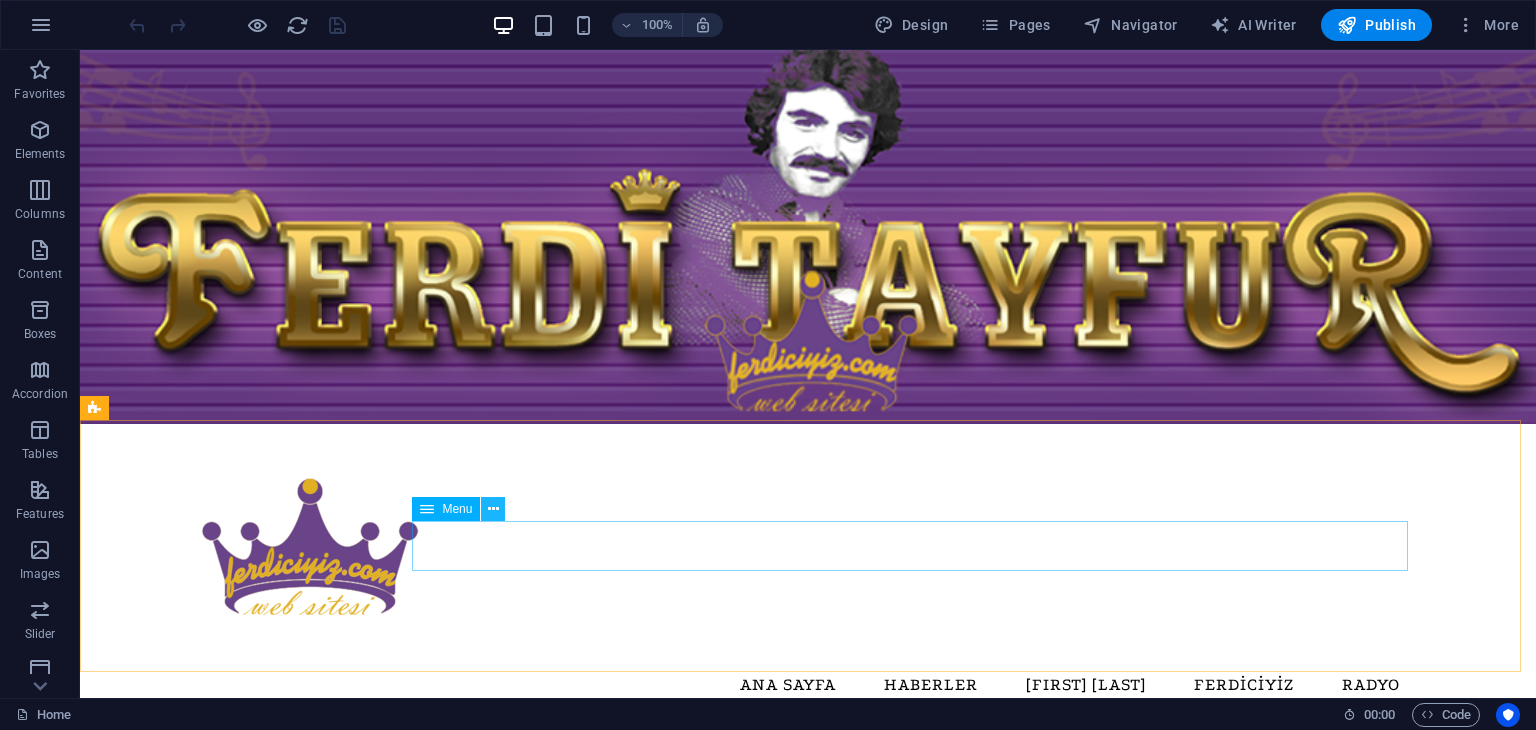 click at bounding box center (493, 509) 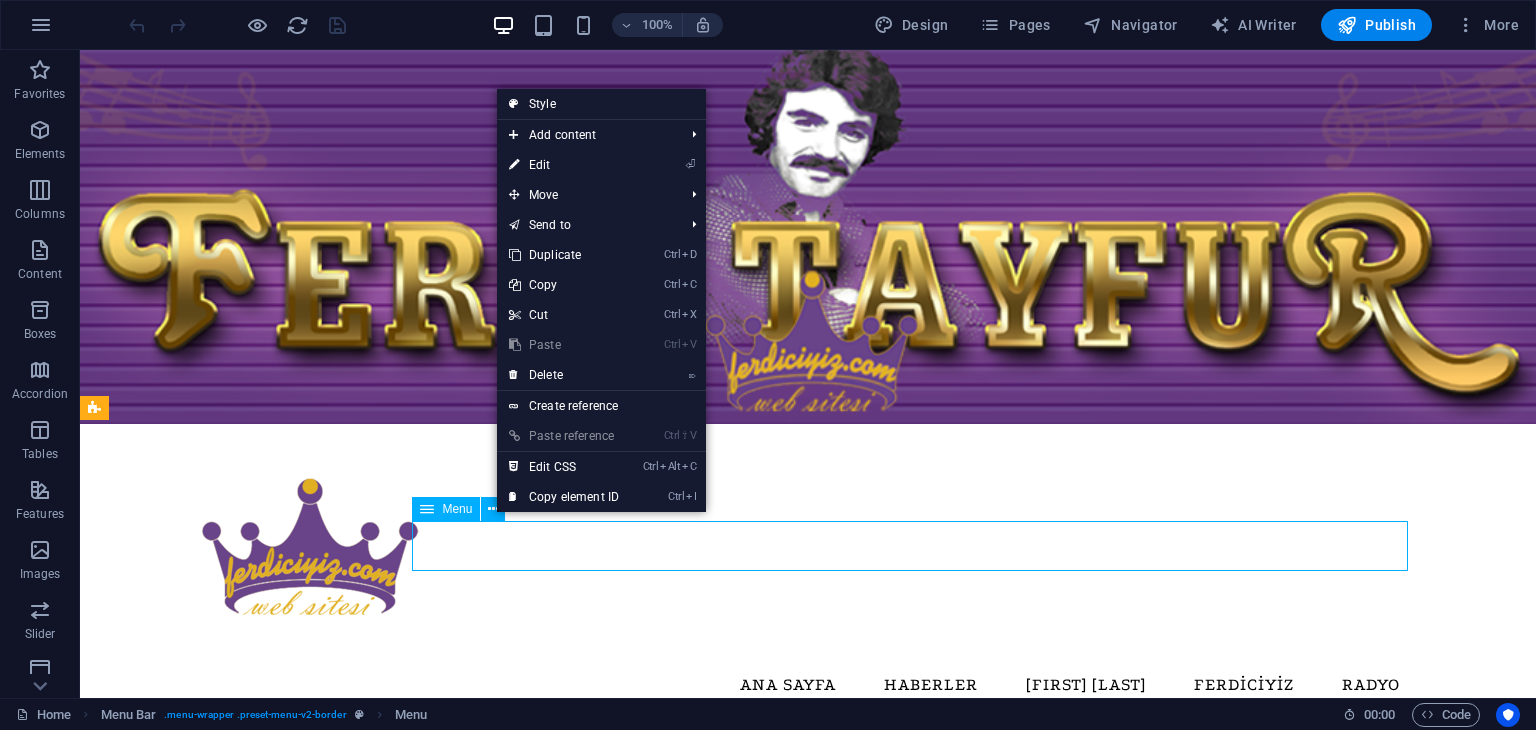 click on "Menu" at bounding box center (457, 509) 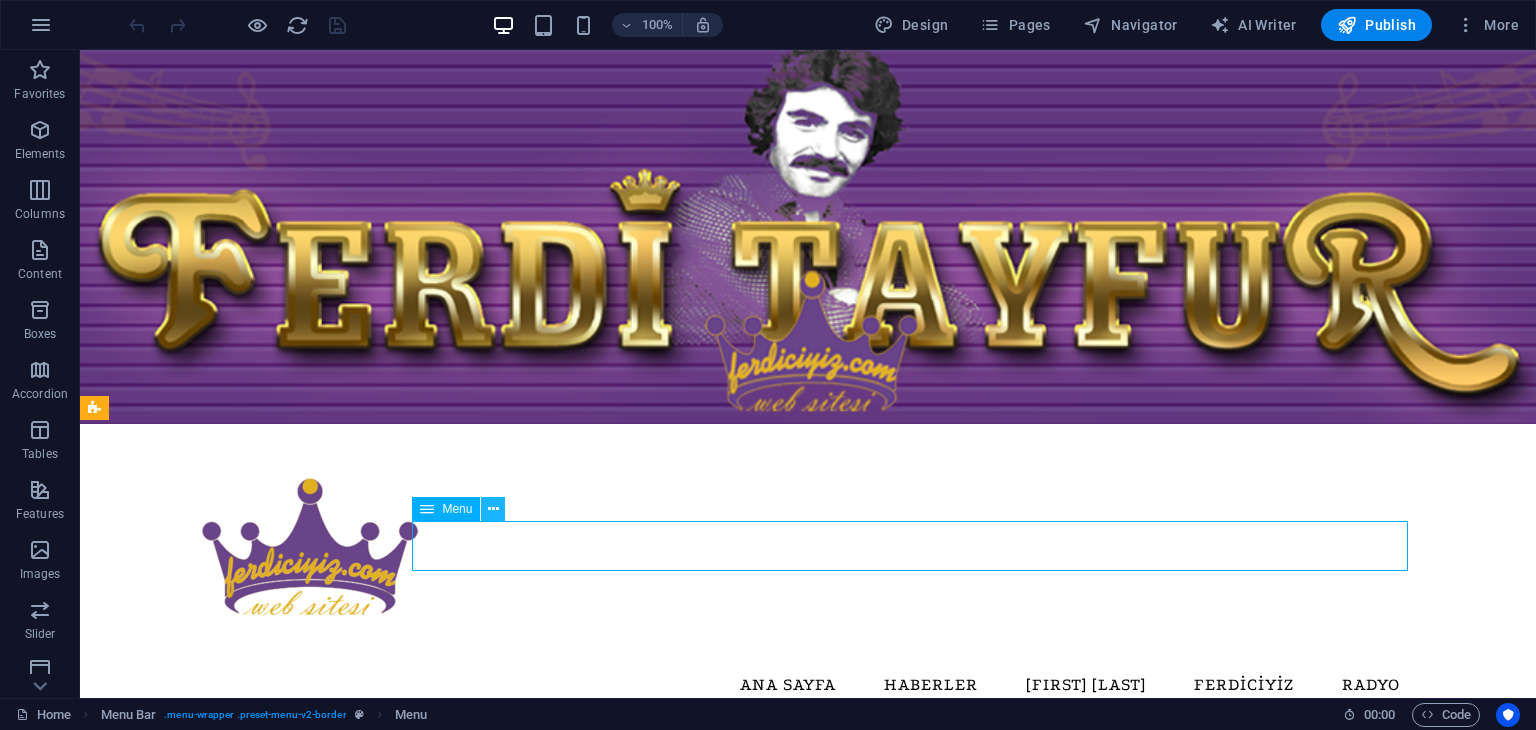 click at bounding box center [493, 509] 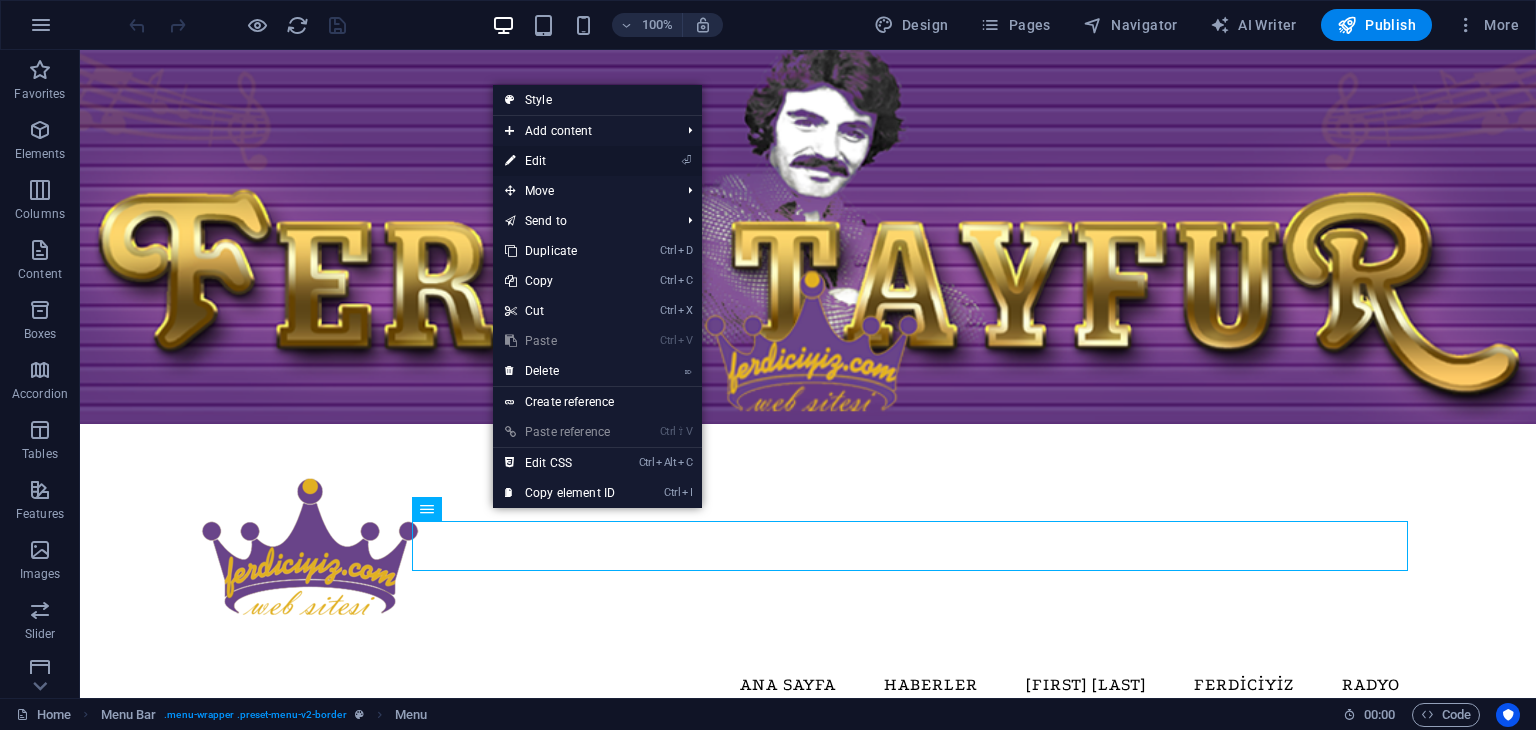 click on "⏎  Edit" at bounding box center (560, 161) 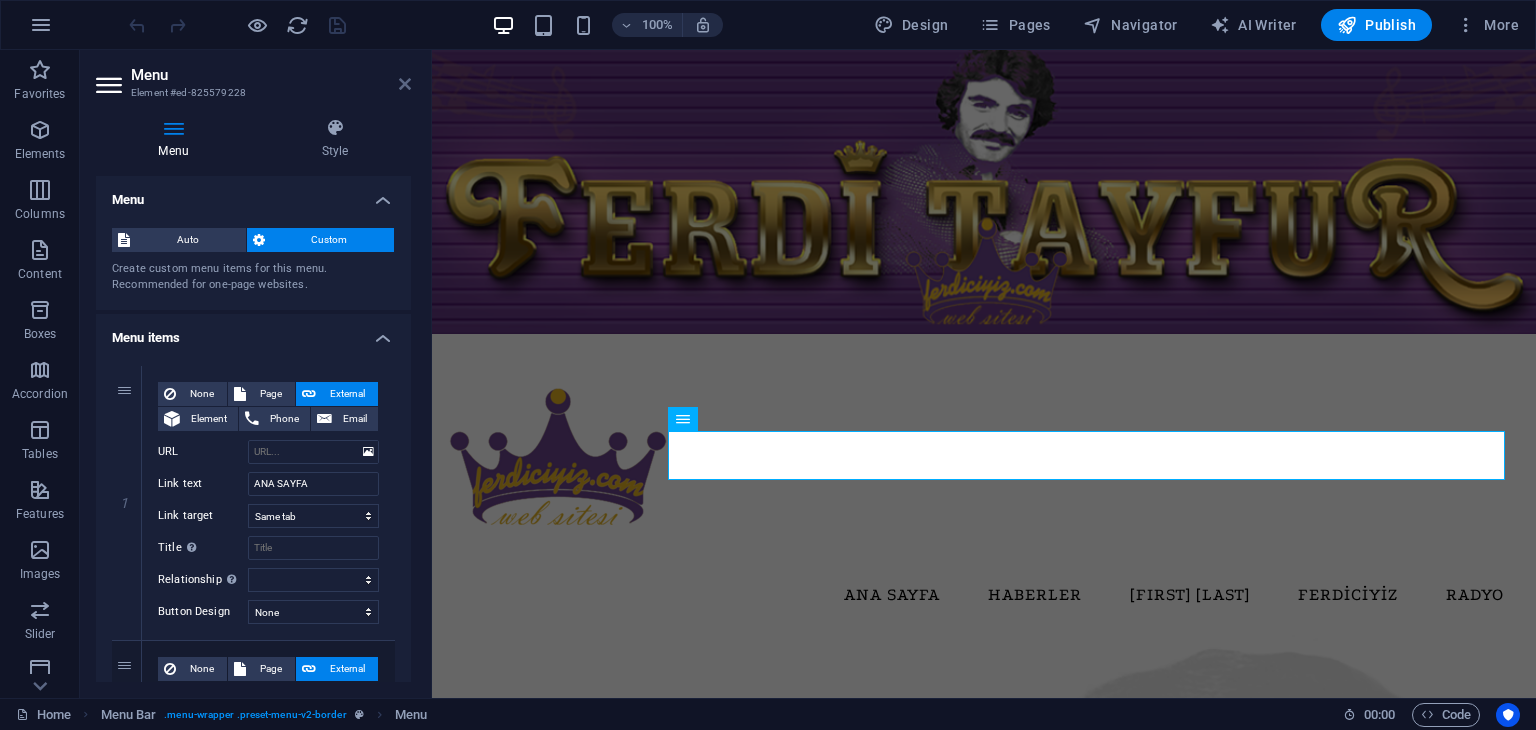 click at bounding box center [405, 84] 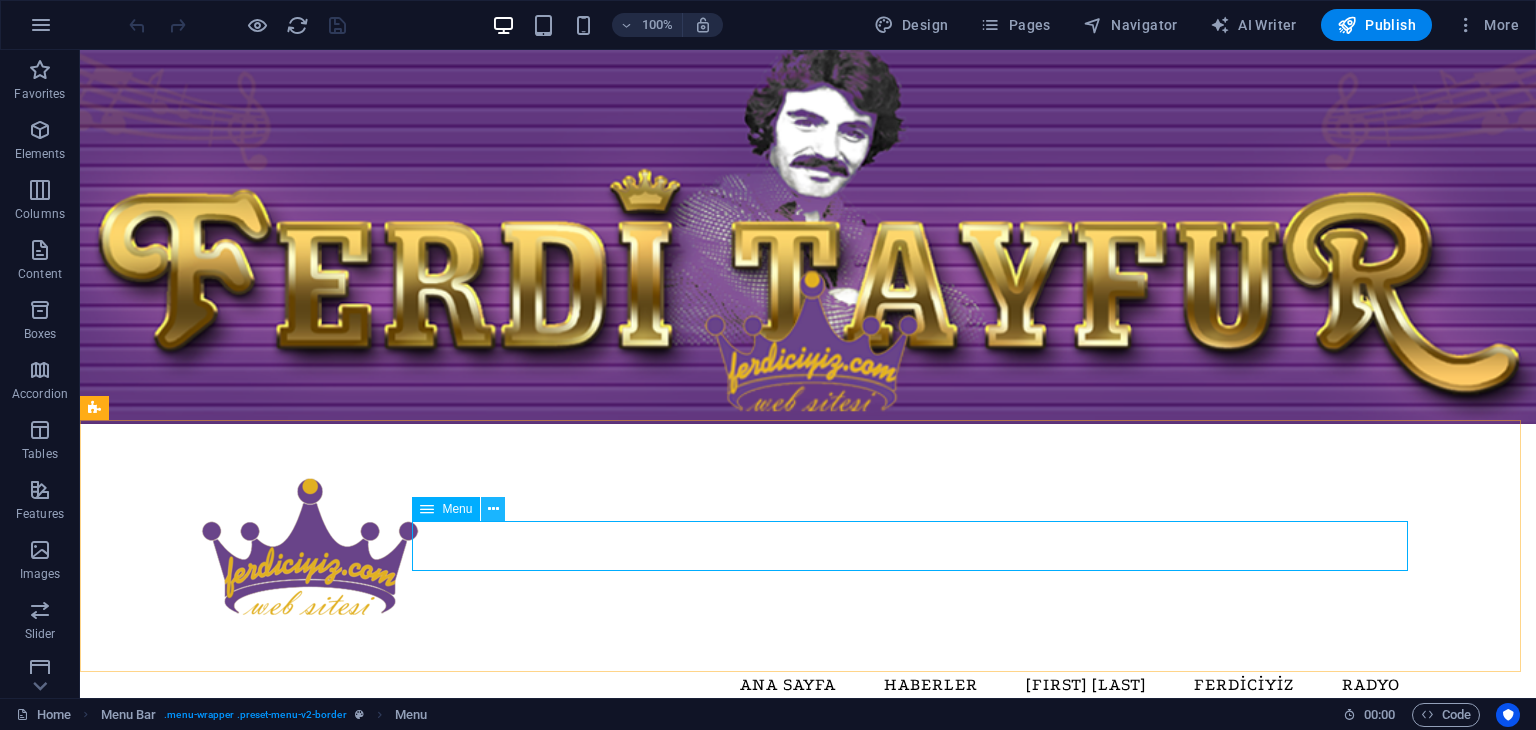 click at bounding box center [493, 509] 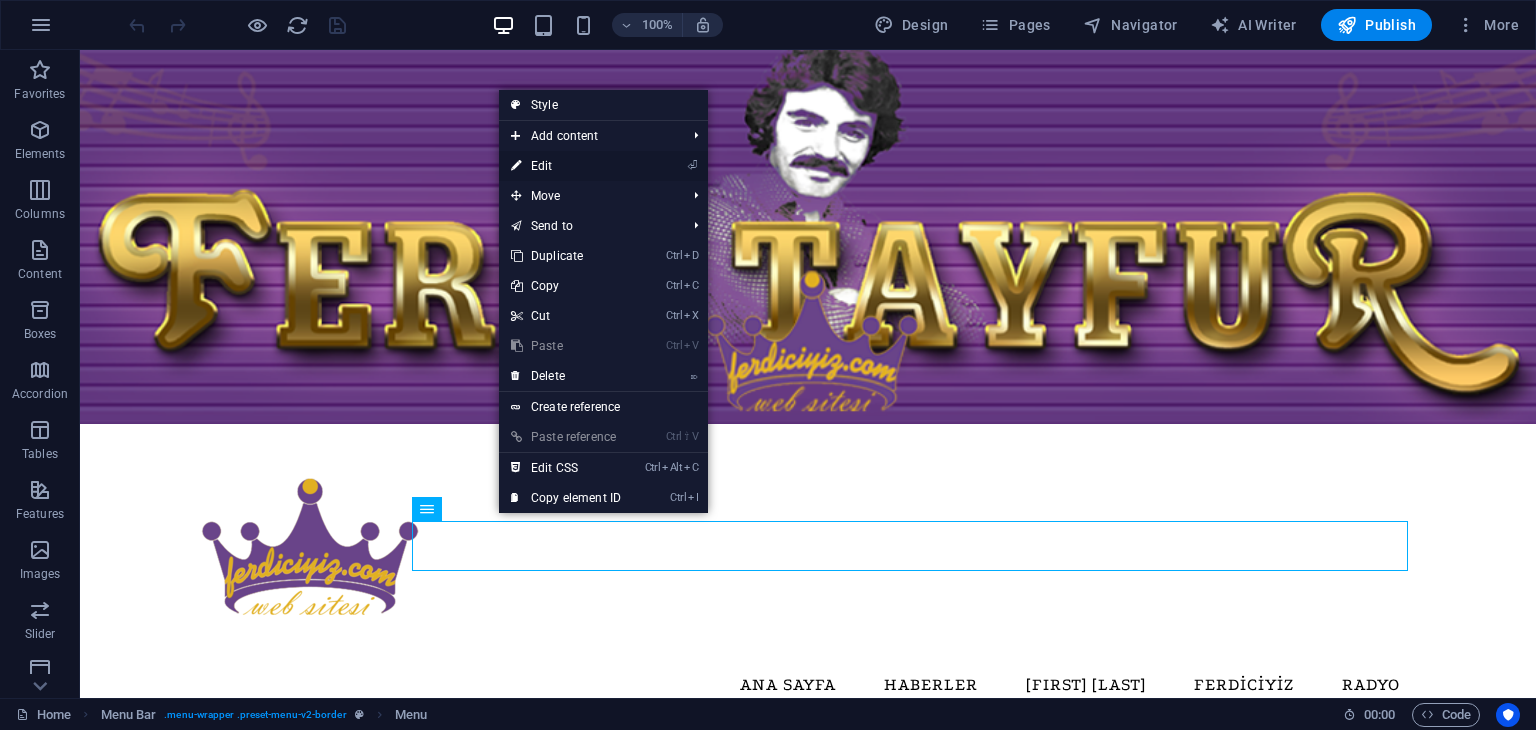 click on "⏎  Edit" at bounding box center [566, 166] 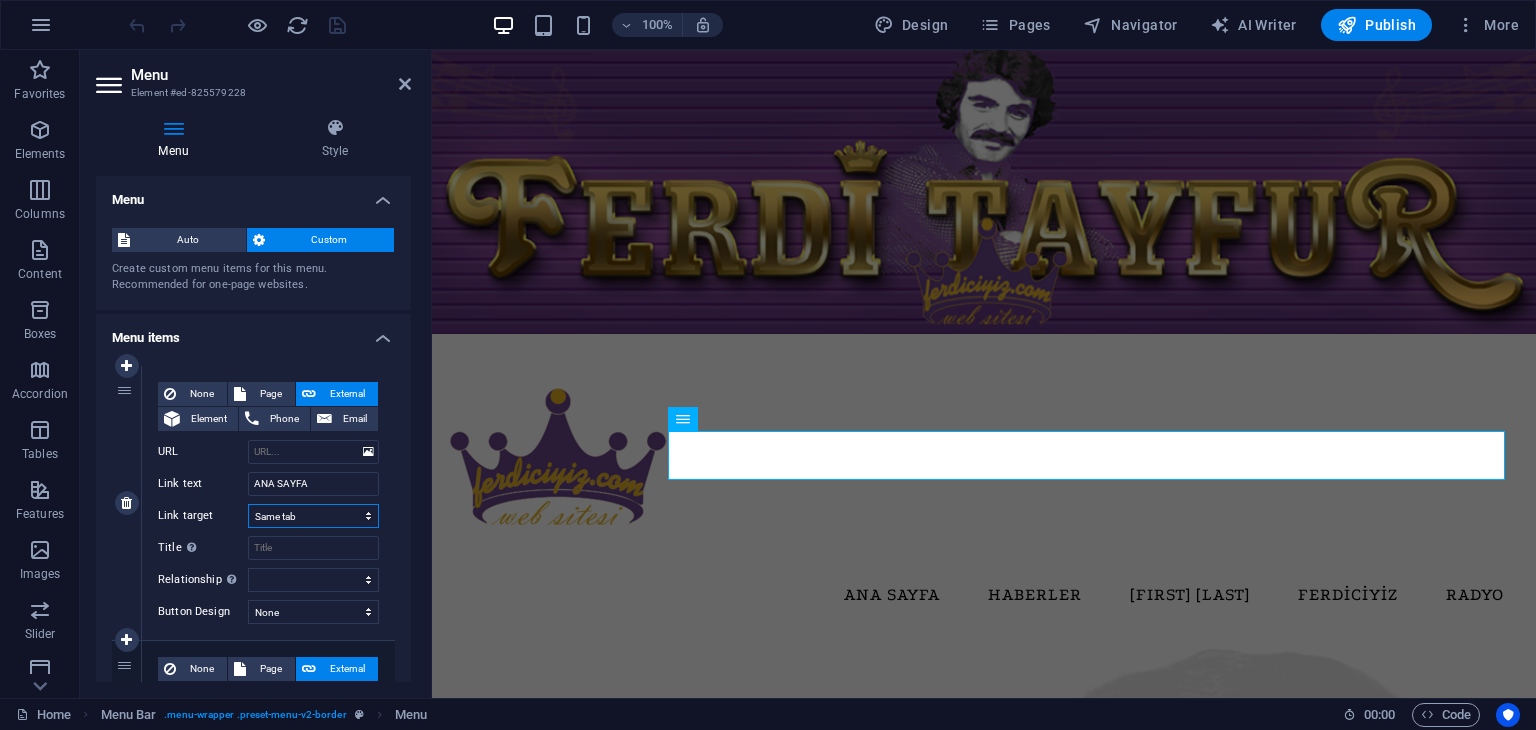 click on "New tab Same tab Overlay" at bounding box center (313, 516) 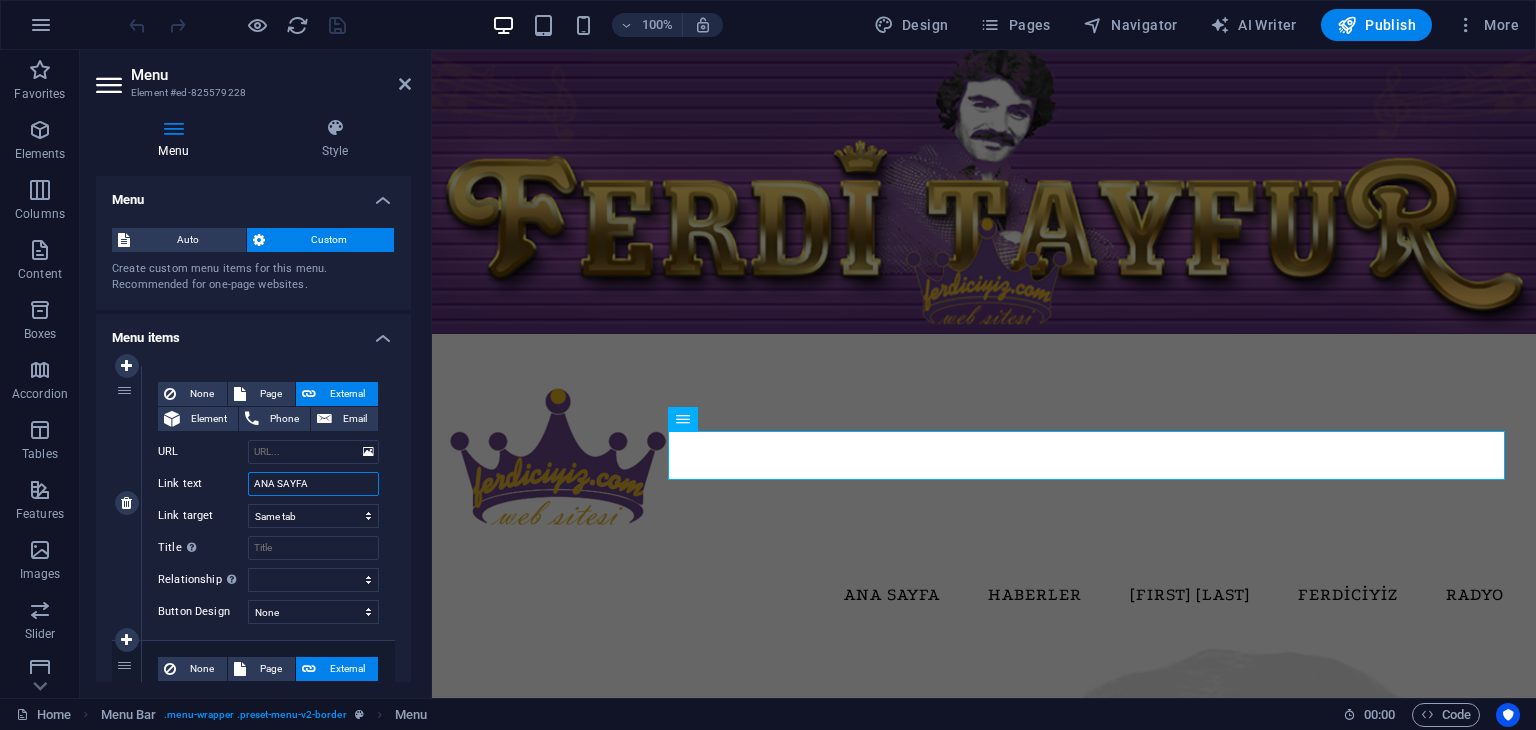 click on "ANA SAYFA" at bounding box center [313, 484] 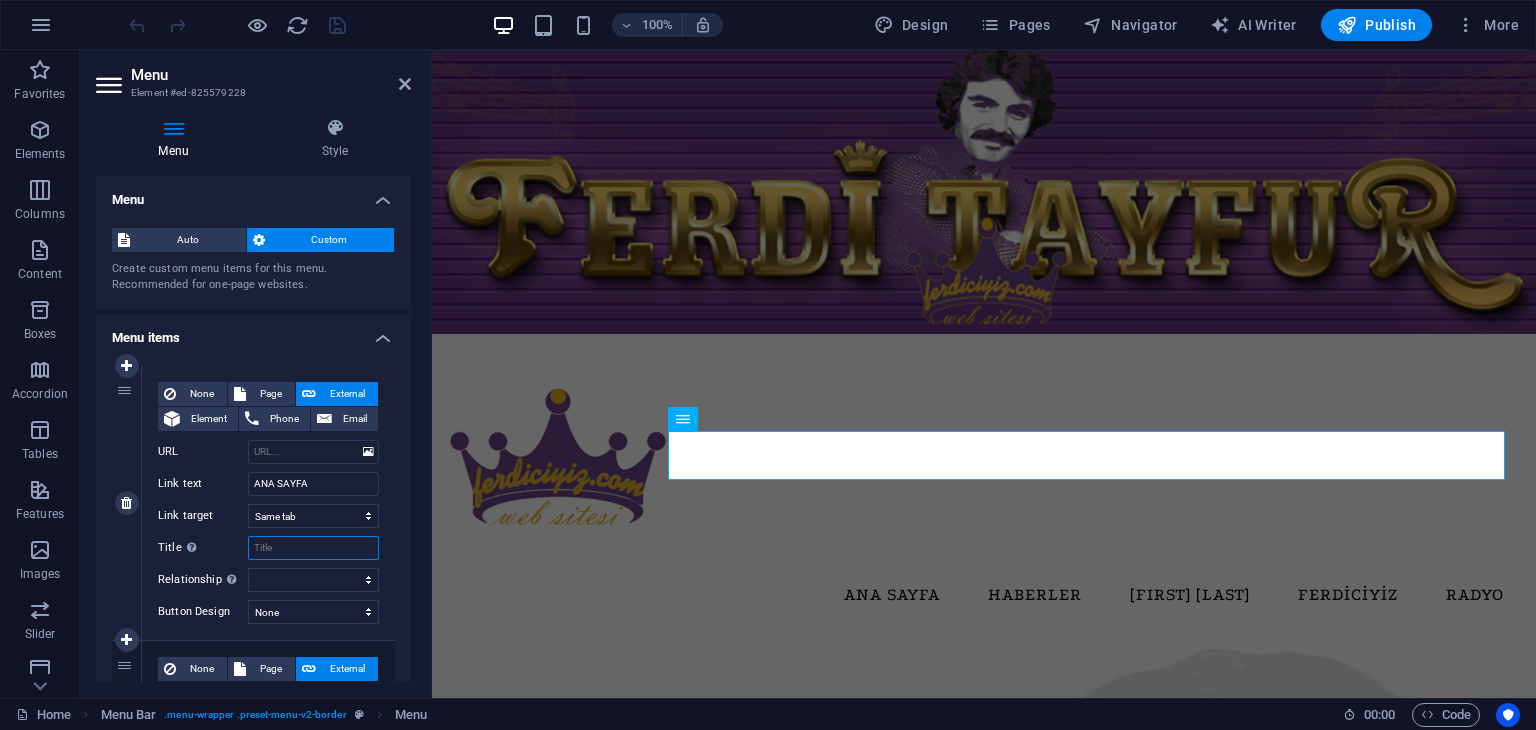 click on "Title Additional link description, should not be the same as the link text. The title is most often shown as a tooltip text when the mouse moves over the element. Leave empty if uncertain." at bounding box center (313, 548) 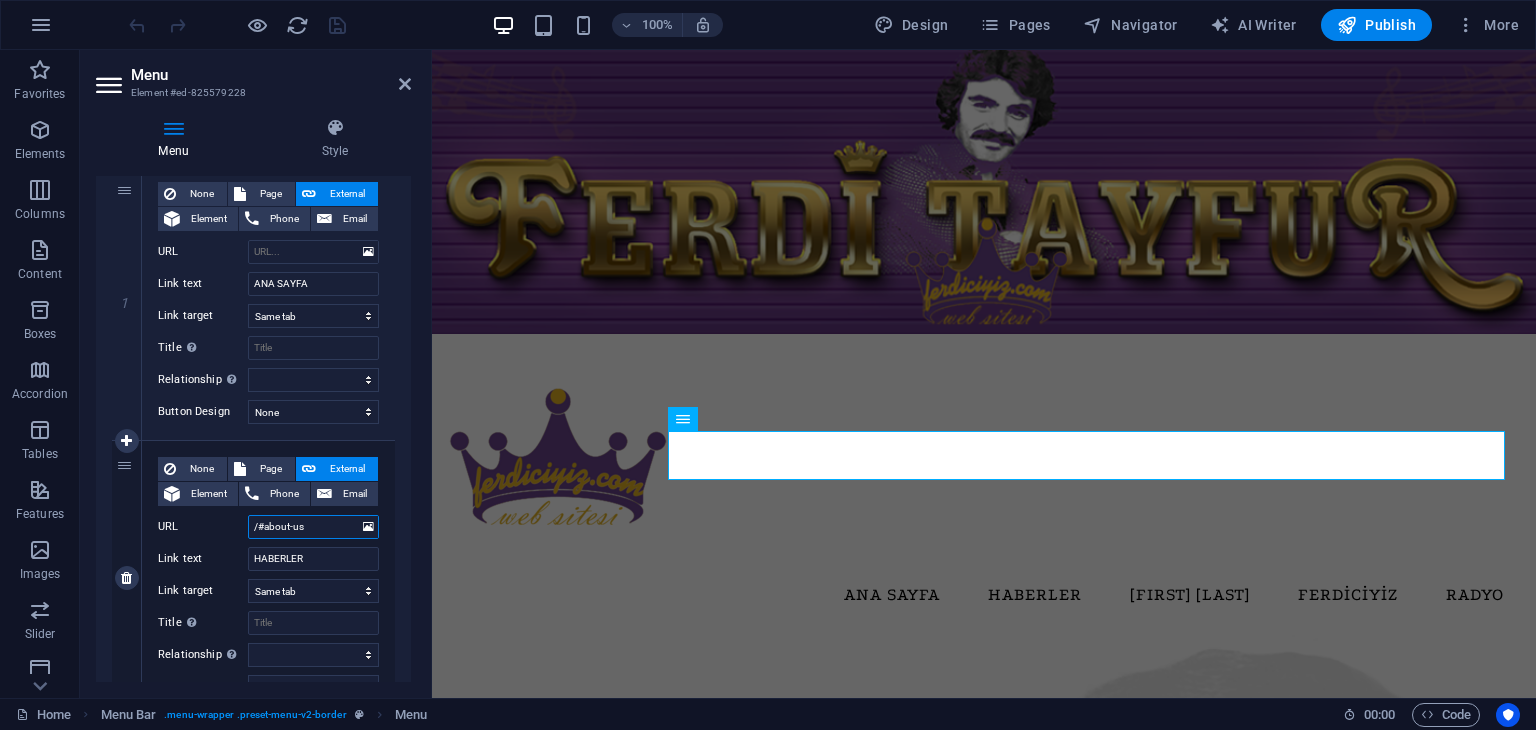 drag, startPoint x: 319, startPoint y: 529, endPoint x: 248, endPoint y: 533, distance: 71.11259 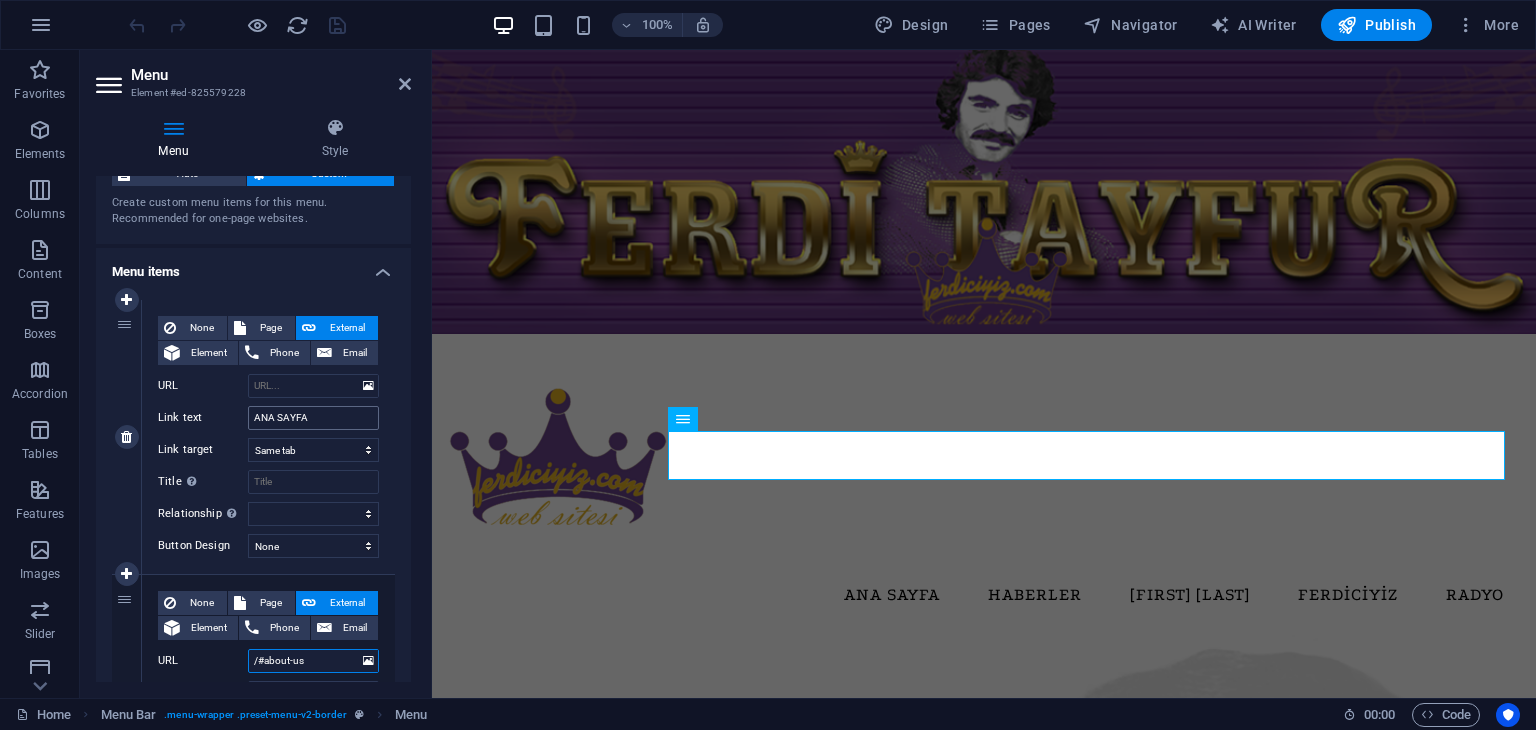 scroll, scrollTop: 100, scrollLeft: 0, axis: vertical 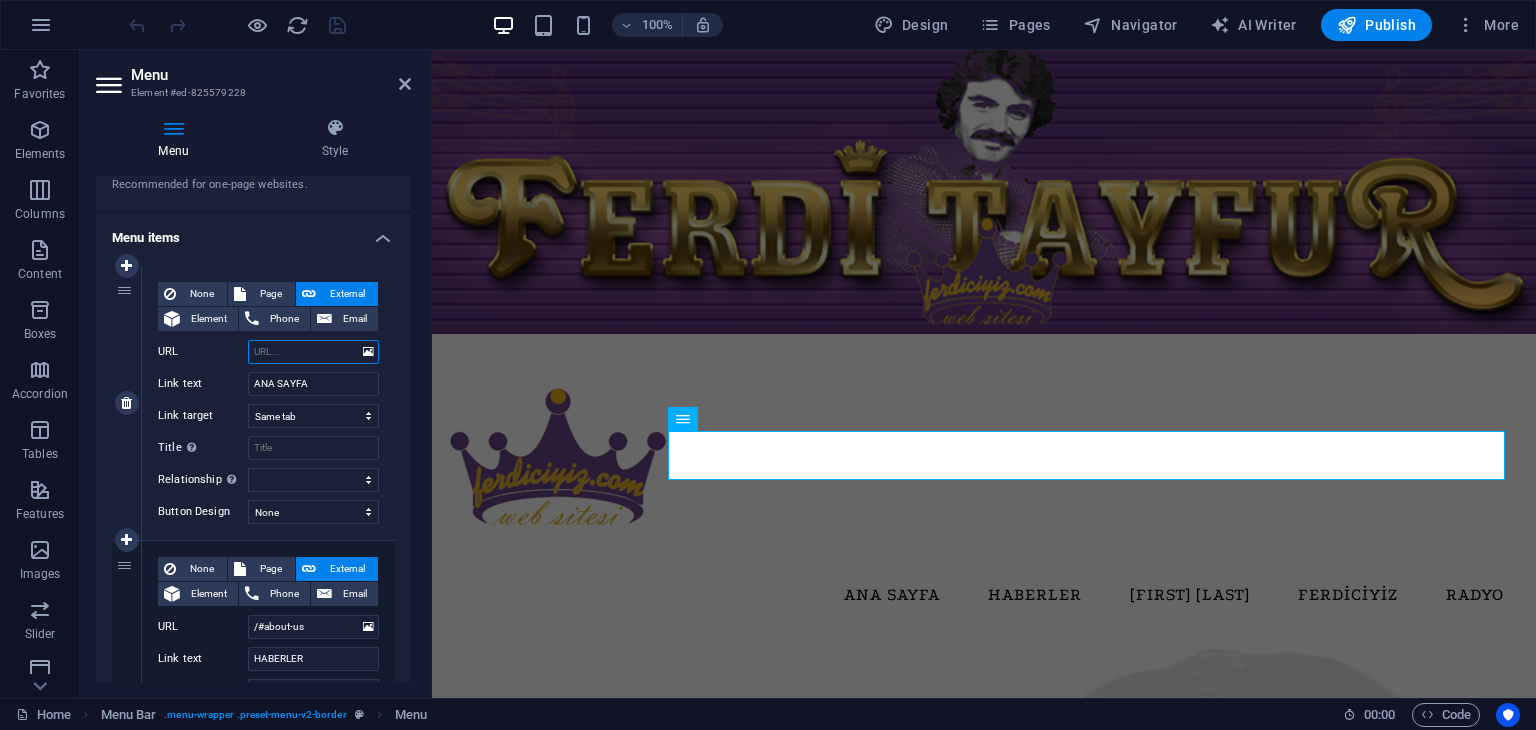 click on "URL" at bounding box center (313, 352) 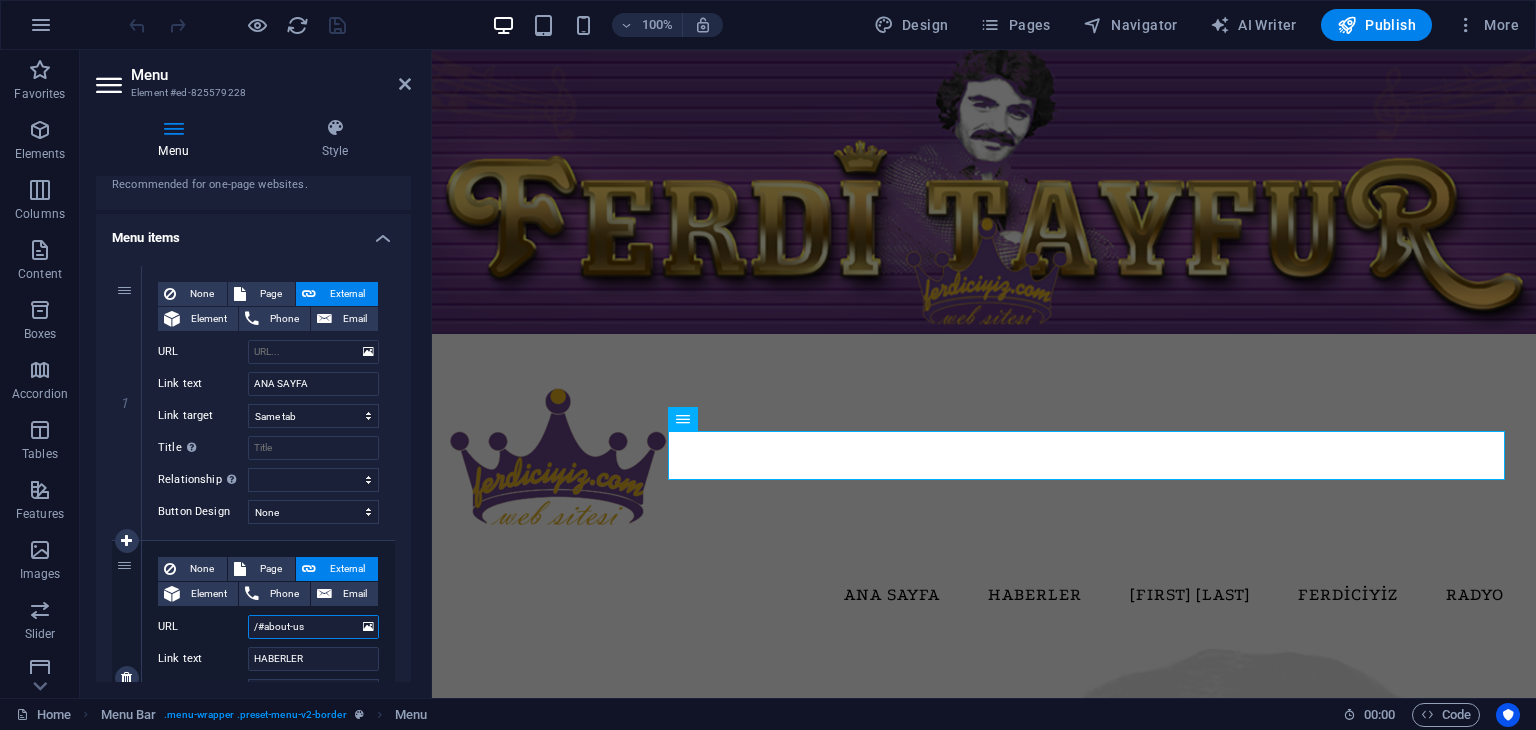 drag, startPoint x: 333, startPoint y: 637, endPoint x: 188, endPoint y: 624, distance: 145.58159 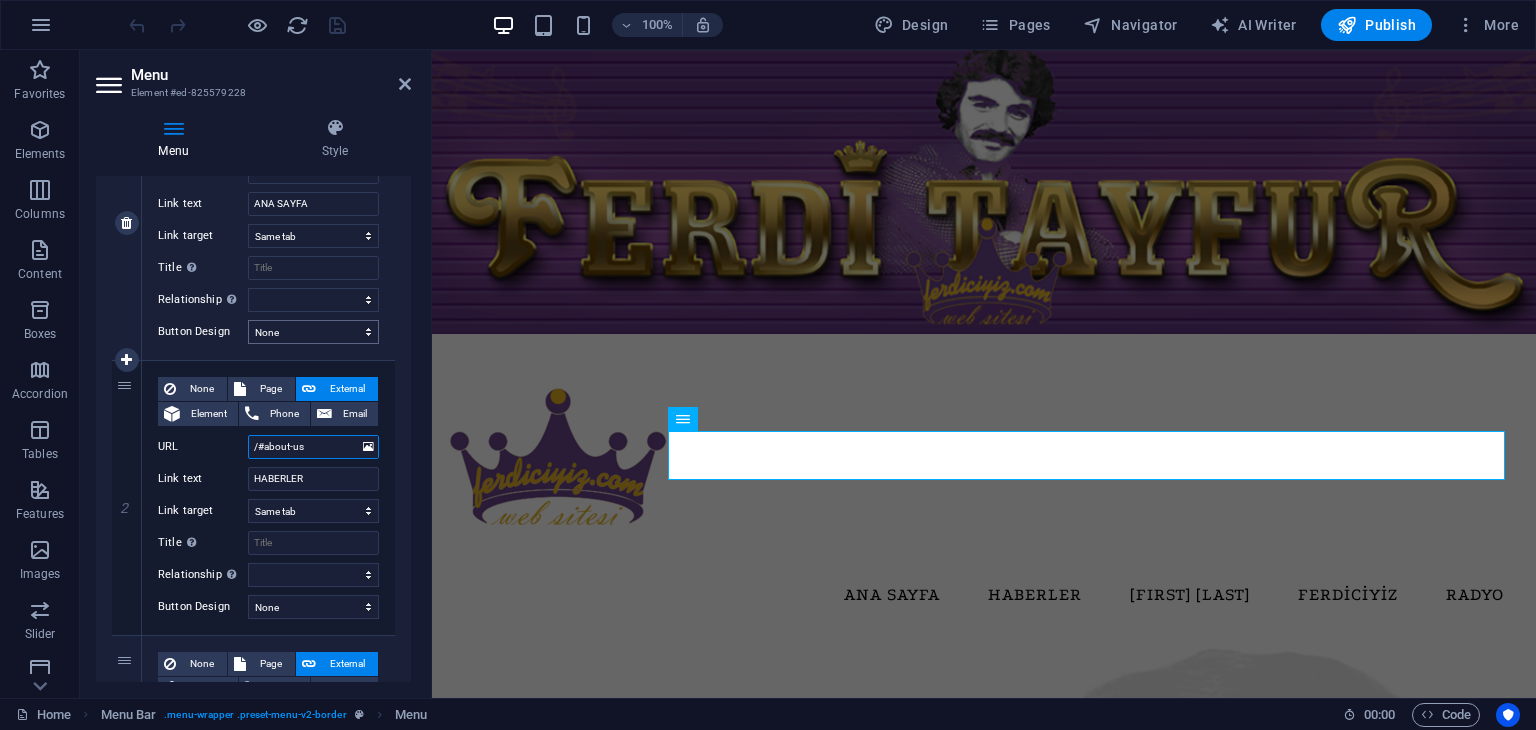 scroll, scrollTop: 400, scrollLeft: 0, axis: vertical 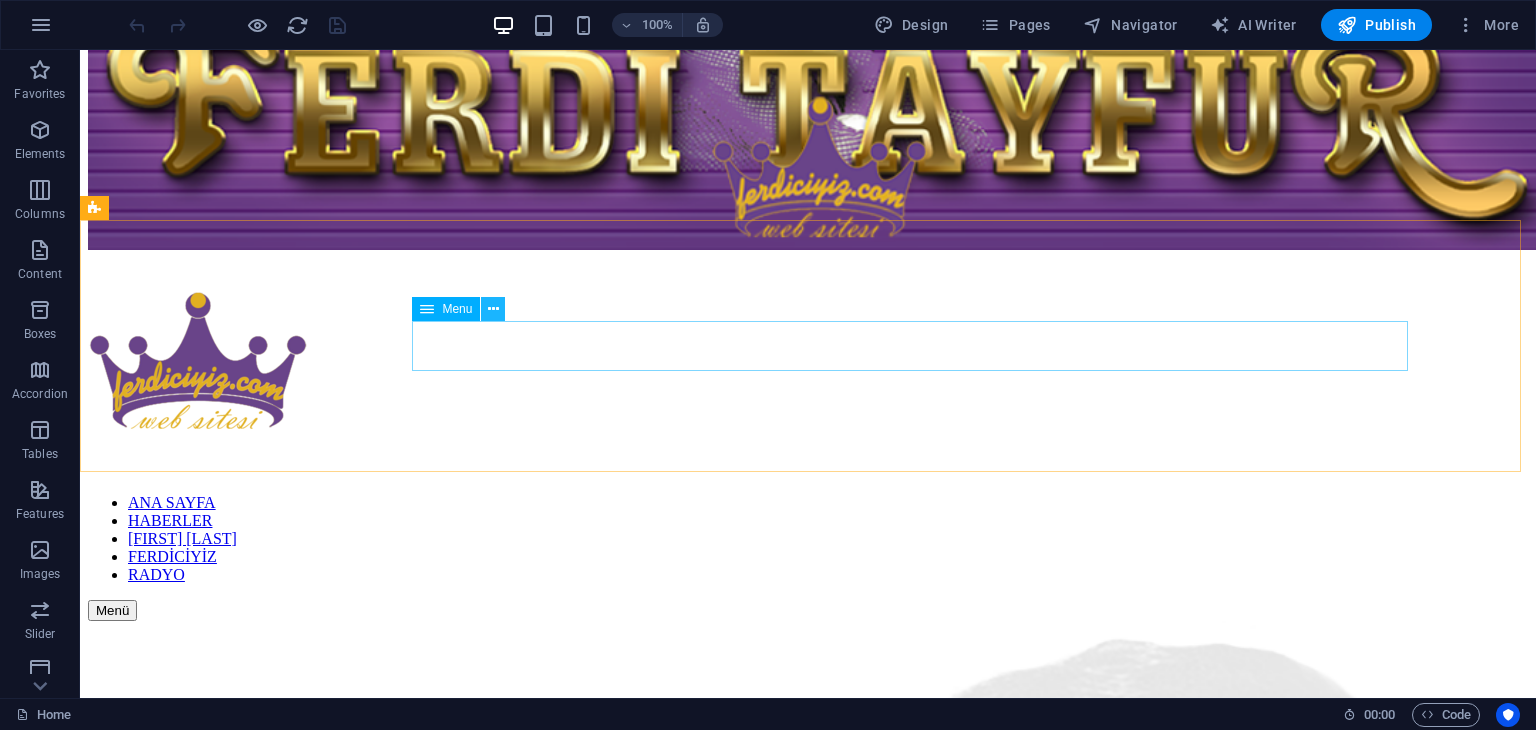 click at bounding box center (493, 309) 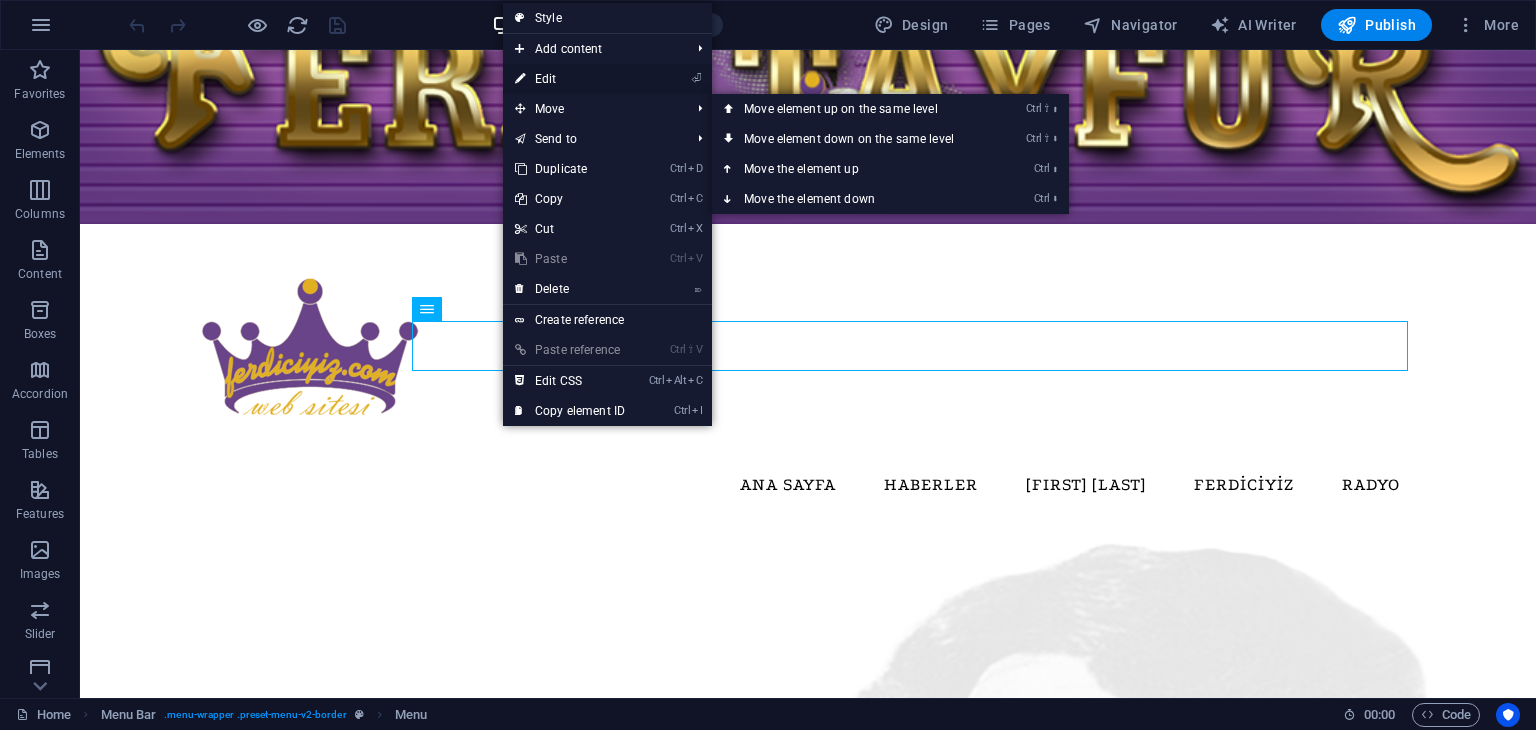 click on "⏎  Edit" at bounding box center [570, 79] 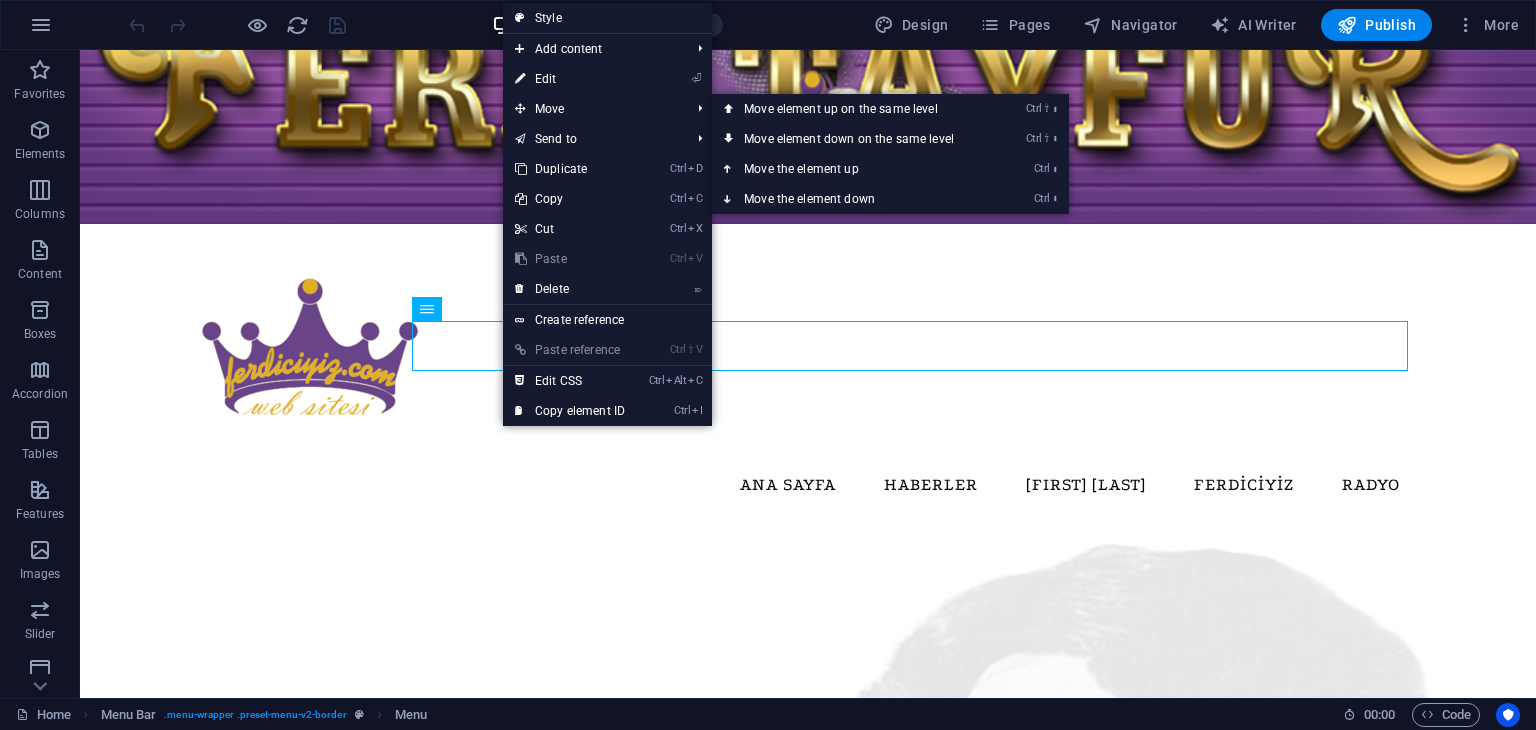 select 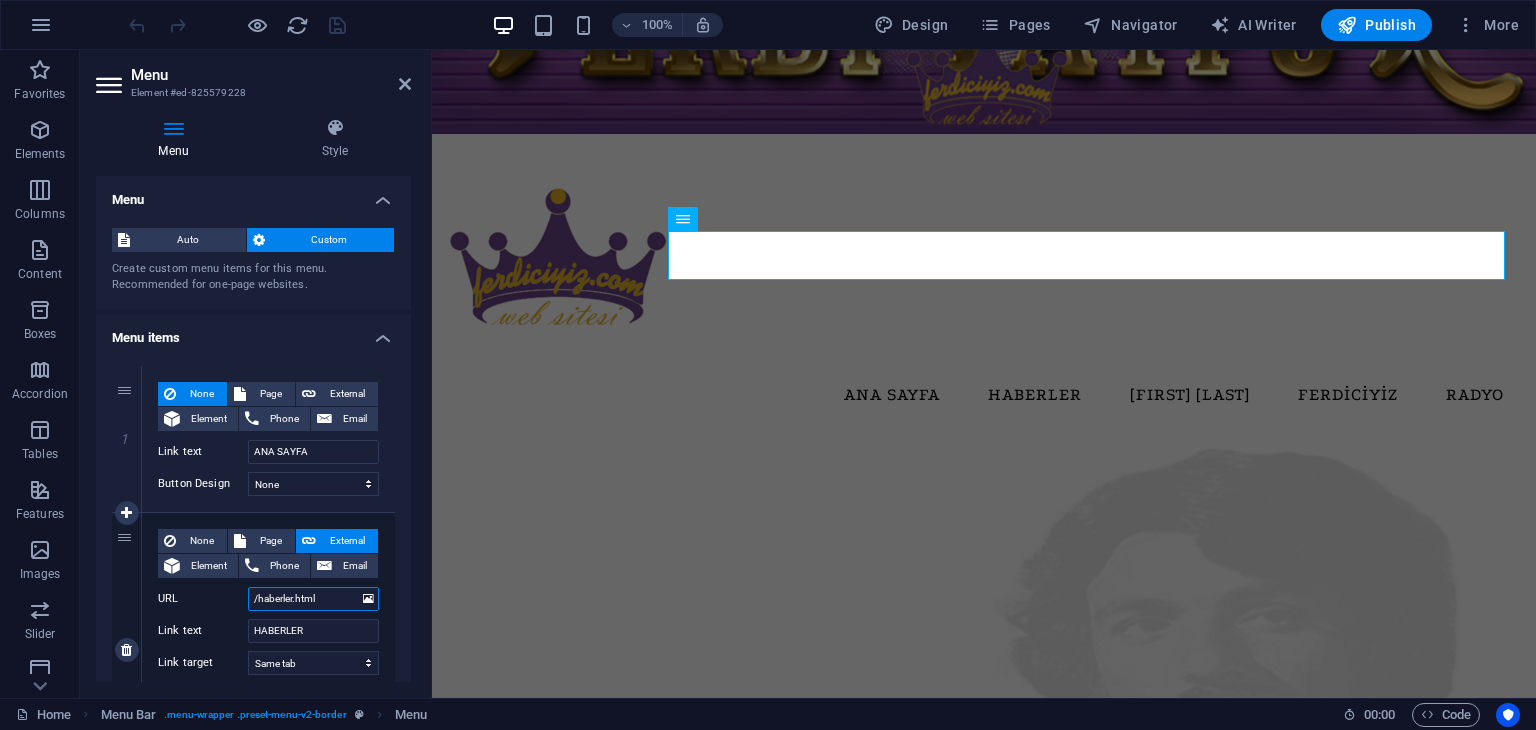 click on "/haberler.html" at bounding box center (313, 599) 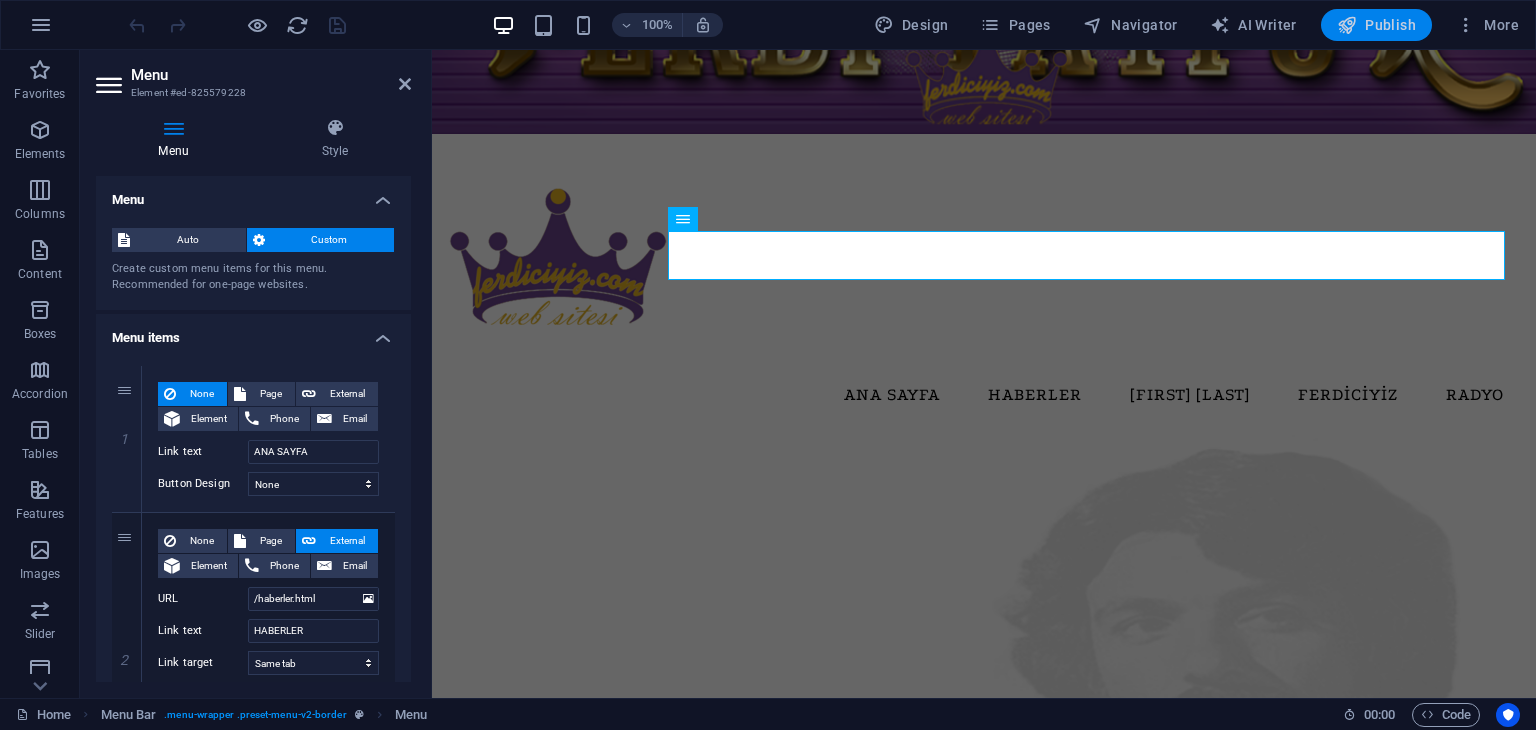 click on "Publish" at bounding box center (1376, 25) 